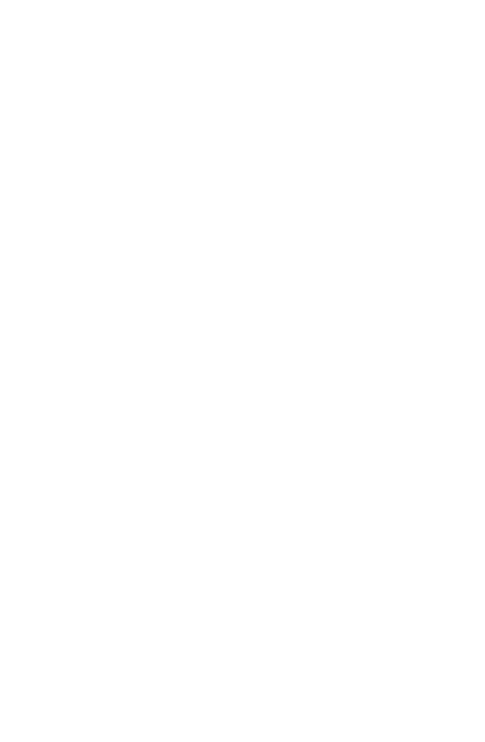 scroll, scrollTop: 0, scrollLeft: 0, axis: both 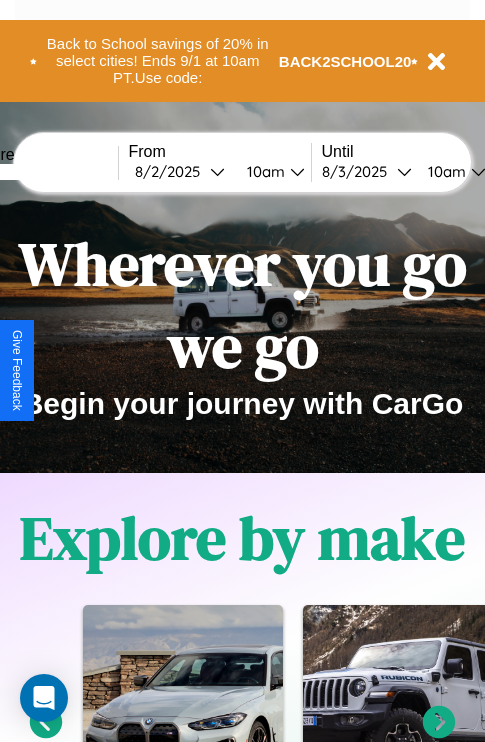 click at bounding box center (43, 172) 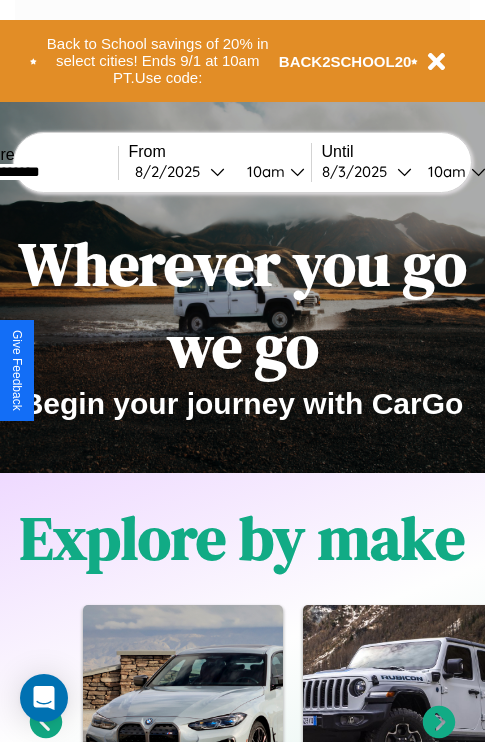 type on "**********" 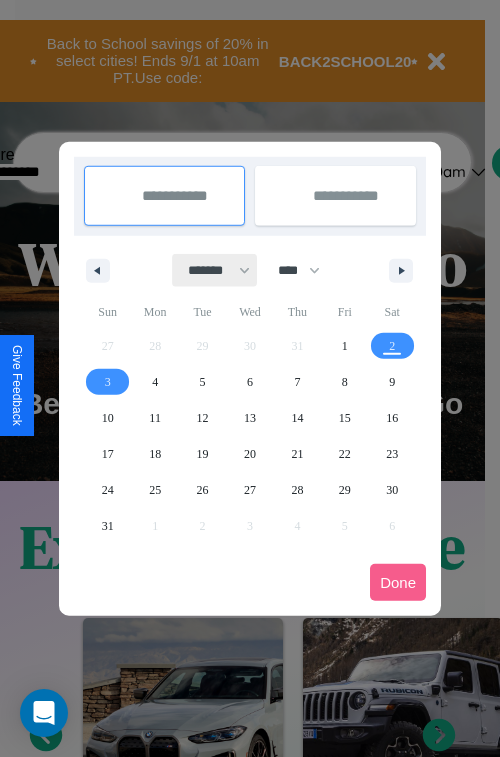 click on "******* ******** ***** ***** *** **** **** ****** ********* ******* ******** ********" at bounding box center [215, 270] 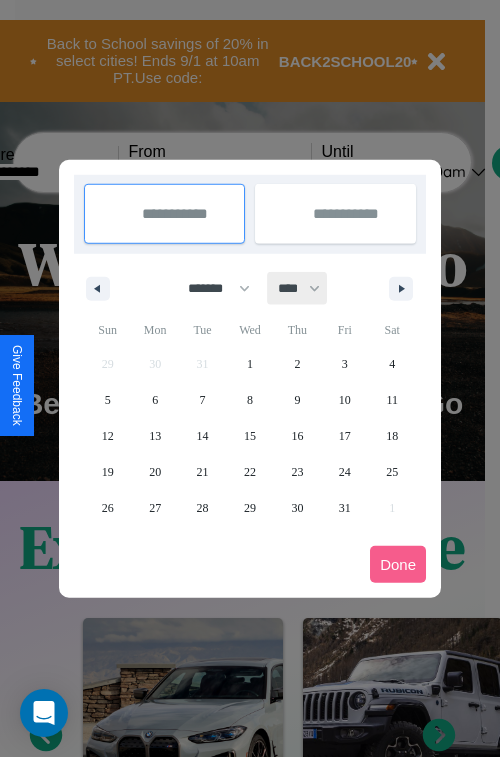 click on "**** **** **** **** **** **** **** **** **** **** **** **** **** **** **** **** **** **** **** **** **** **** **** **** **** **** **** **** **** **** **** **** **** **** **** **** **** **** **** **** **** **** **** **** **** **** **** **** **** **** **** **** **** **** **** **** **** **** **** **** **** **** **** **** **** **** **** **** **** **** **** **** **** **** **** **** **** **** **** **** **** **** **** **** **** **** **** **** **** **** **** **** **** **** **** **** **** **** **** **** **** **** **** **** **** **** **** **** **** **** **** **** **** **** **** **** **** **** **** **** ****" at bounding box center (298, 288) 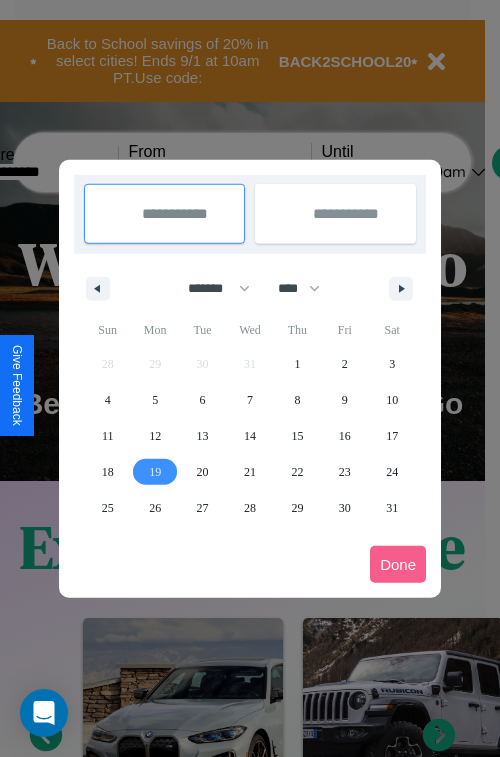 click on "19" at bounding box center (155, 472) 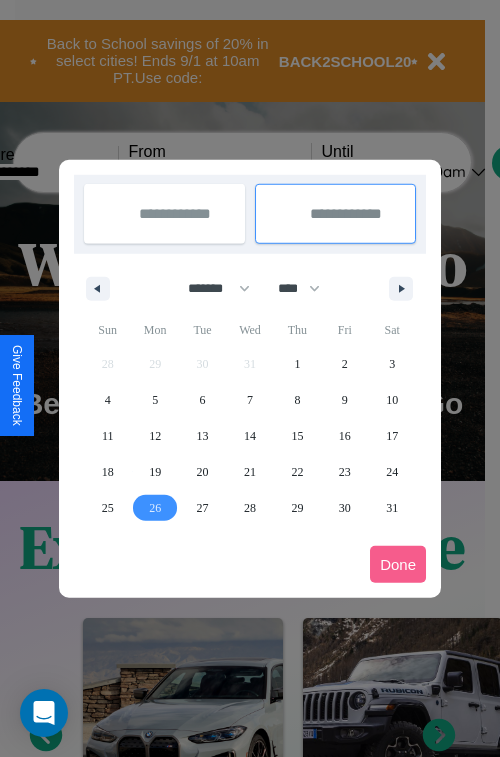 click on "26" at bounding box center (155, 508) 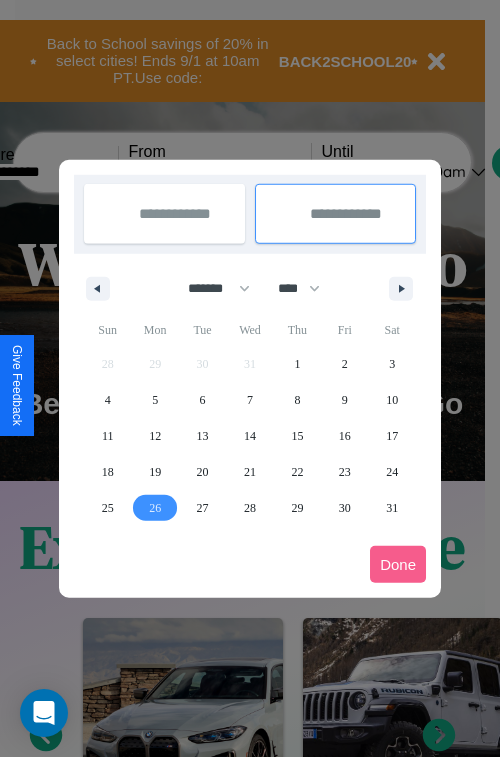 type on "**********" 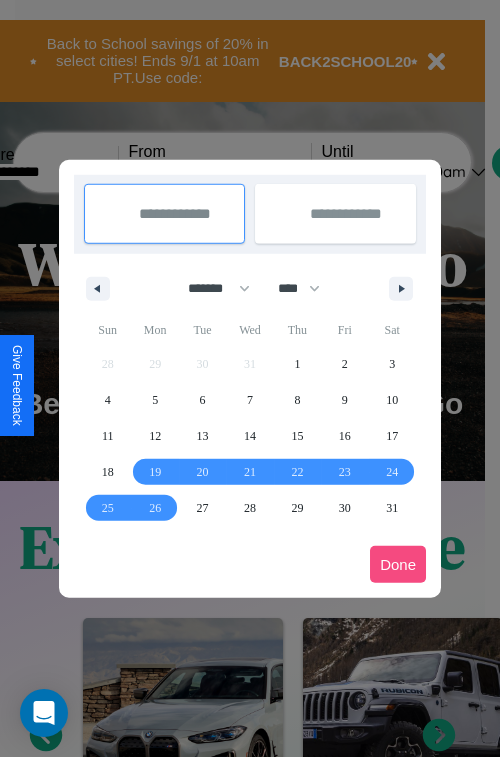 click on "Done" at bounding box center (398, 564) 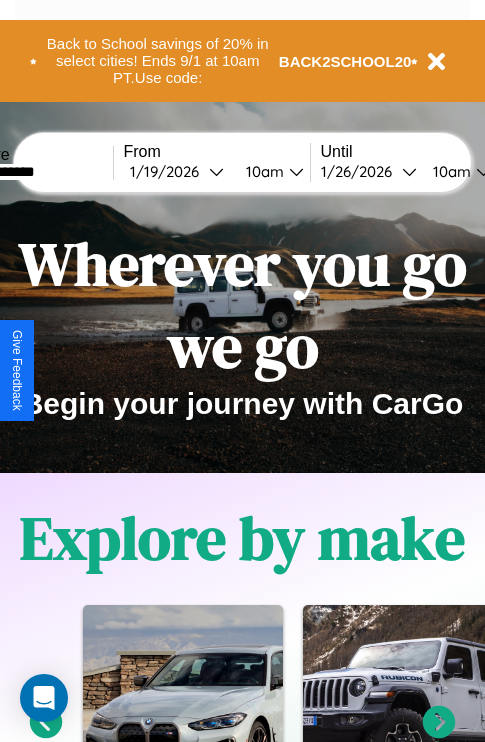 click on "10am" at bounding box center (262, 171) 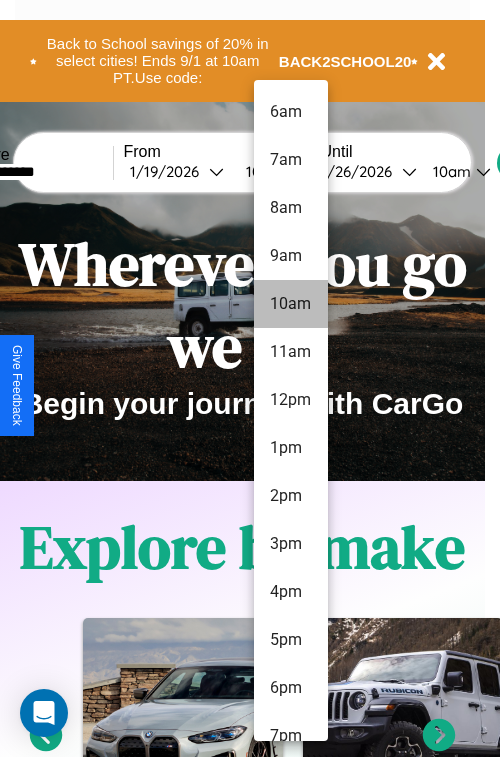 click on "10am" at bounding box center (291, 304) 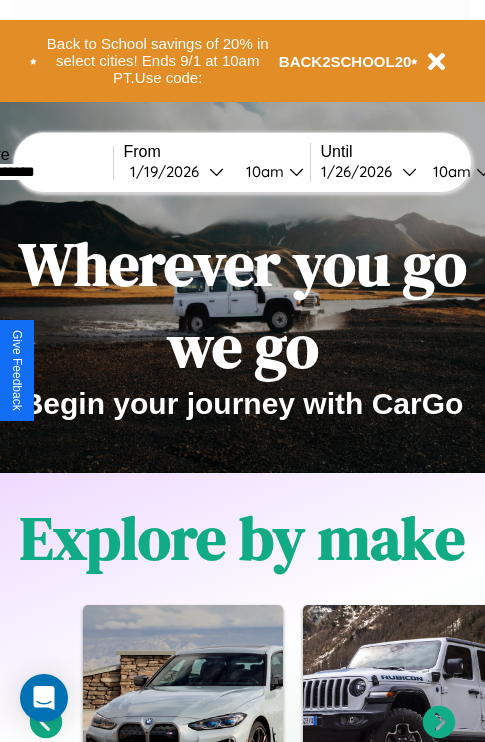 scroll, scrollTop: 0, scrollLeft: 73, axis: horizontal 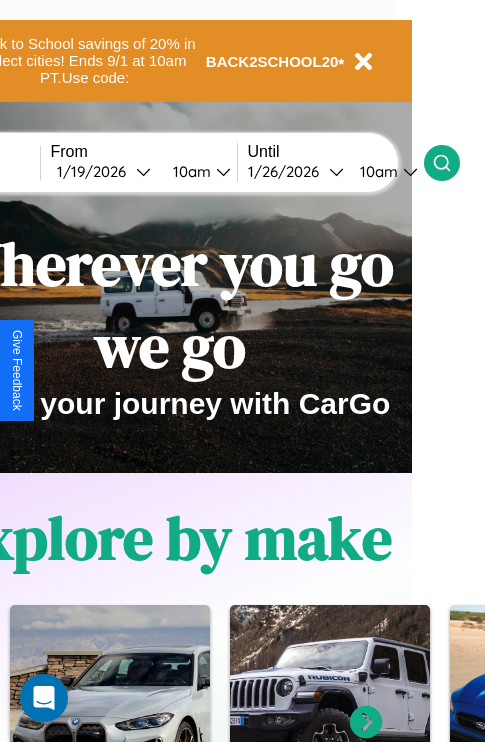 click 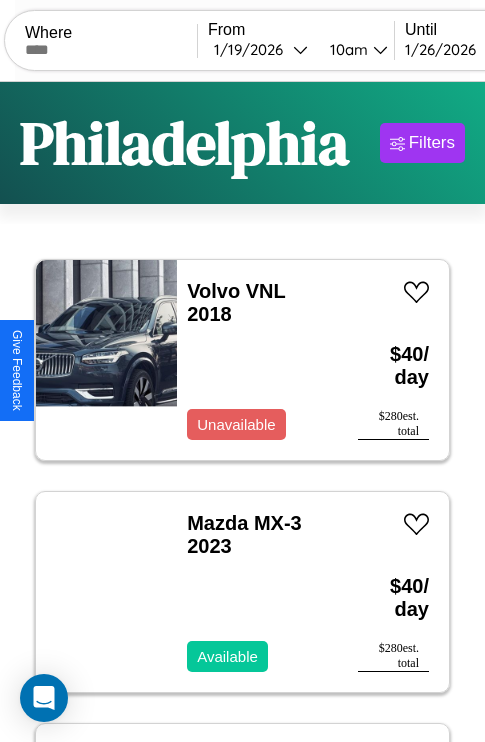 scroll, scrollTop: 66, scrollLeft: 0, axis: vertical 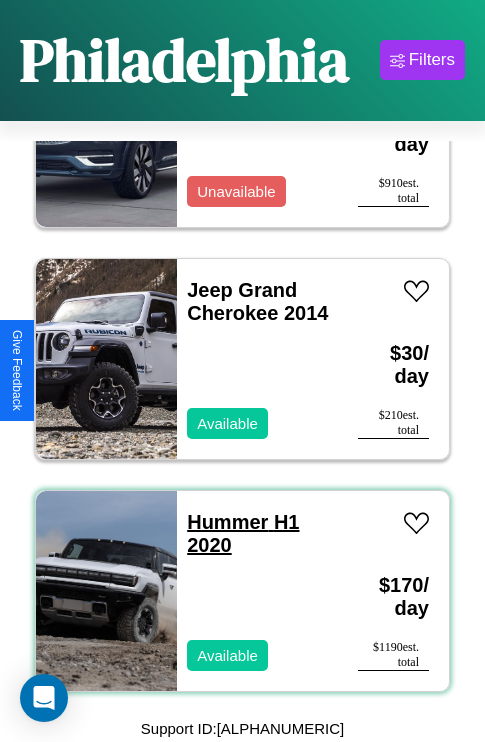 click on "Hummer   H1   2020" at bounding box center (243, 533) 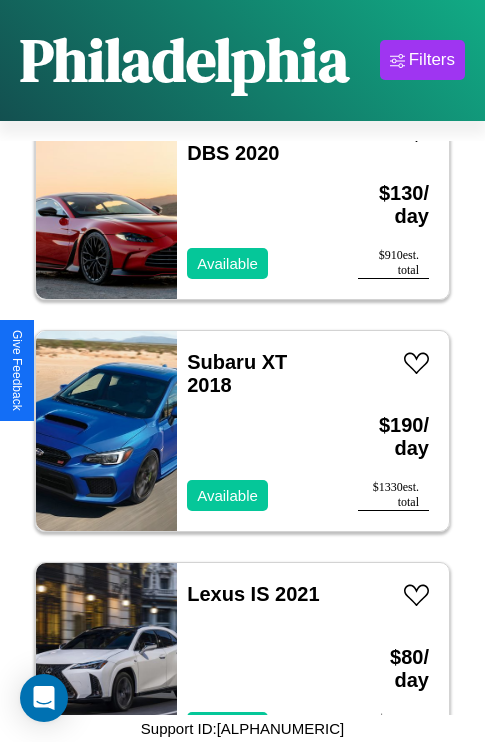 scroll, scrollTop: 1699, scrollLeft: 0, axis: vertical 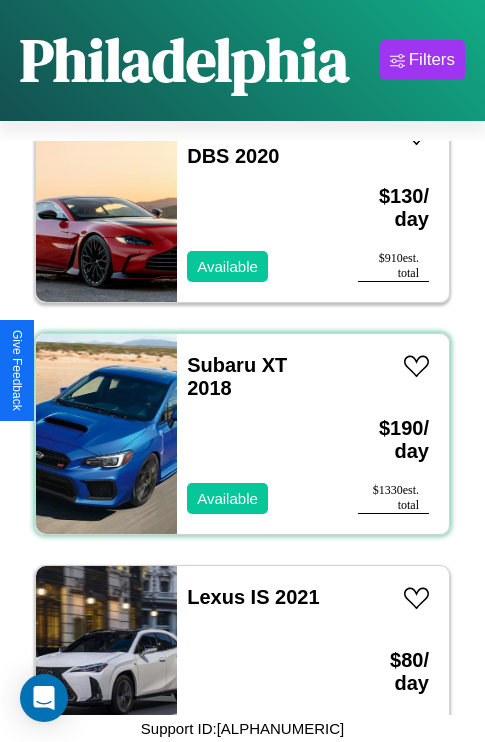 click on "Subaru   XT   2018 Available" at bounding box center [257, 434] 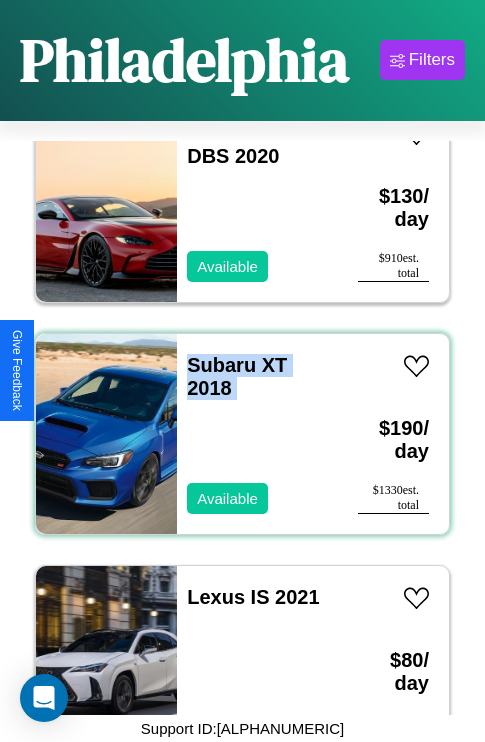 click on "Subaru   XT   2018 Available" at bounding box center (257, 434) 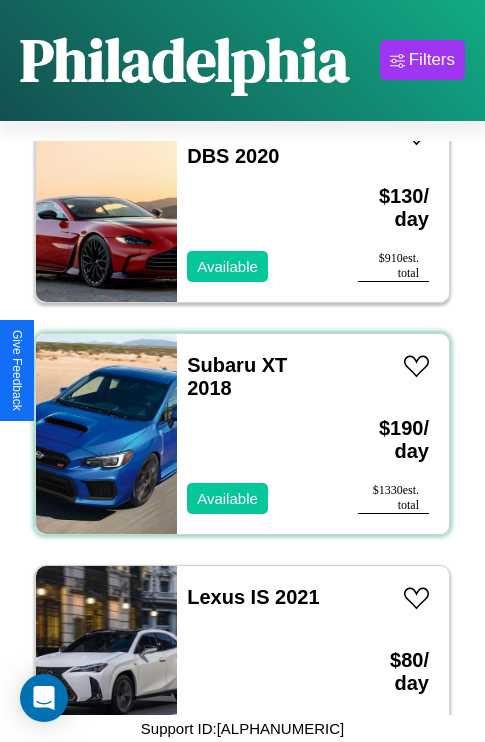 click on "Subaru   XT   2018 Available" at bounding box center [257, 434] 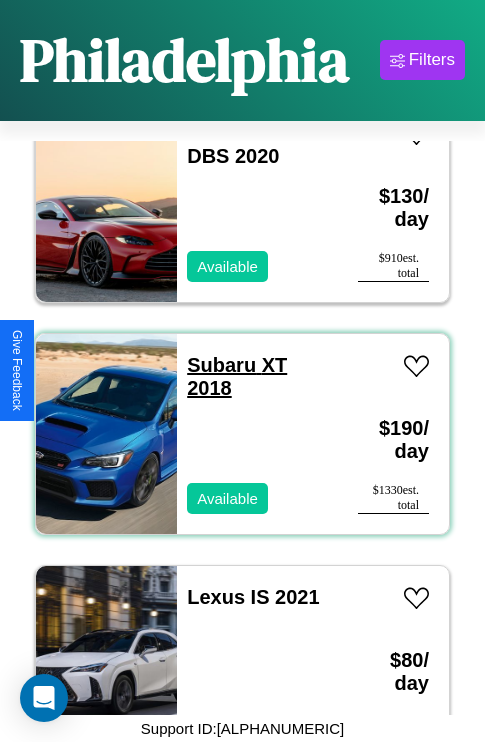 click on "Subaru   XT   2018" at bounding box center (237, 376) 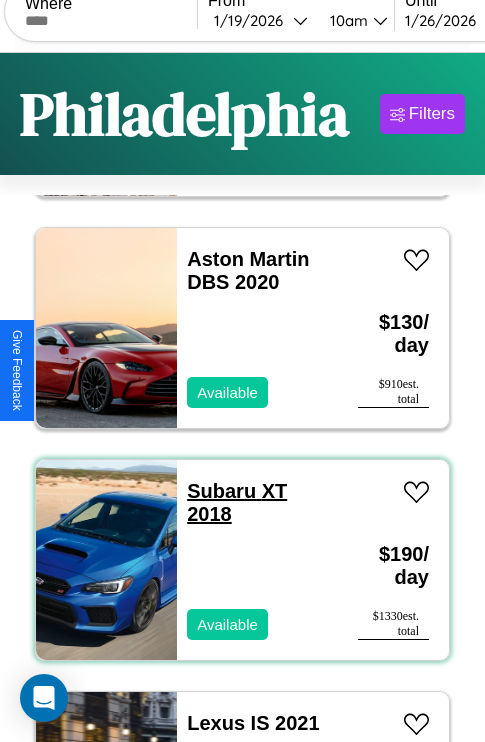 scroll, scrollTop: 0, scrollLeft: 0, axis: both 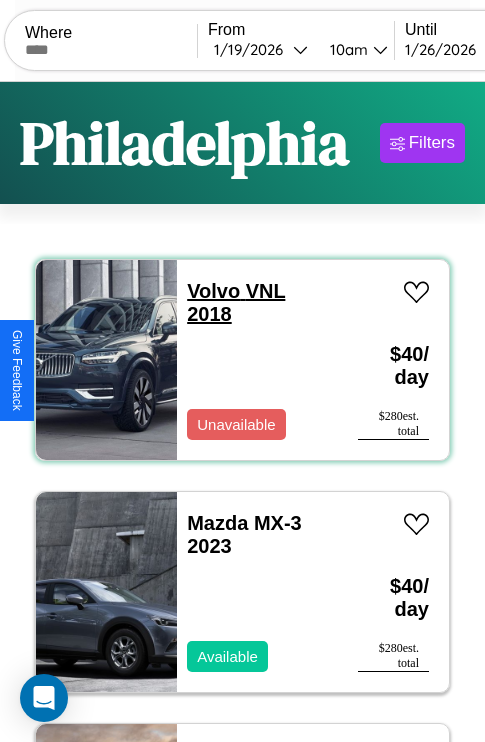 click on "Volvo   VNL   2018" at bounding box center (236, 302) 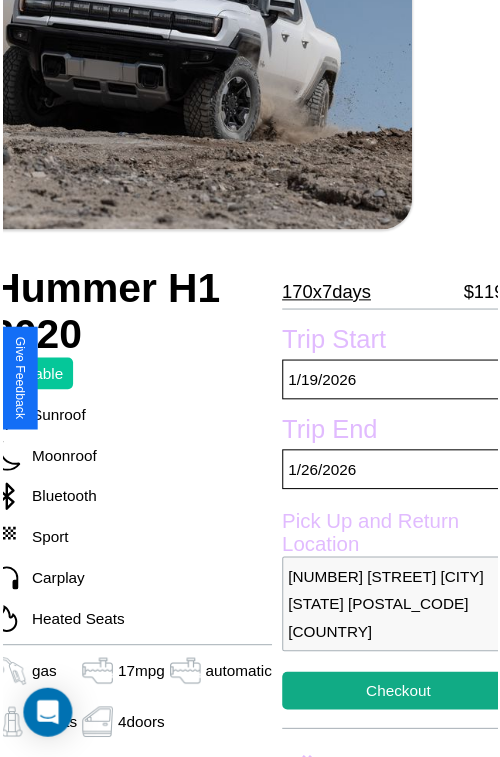 scroll, scrollTop: 220, scrollLeft: 84, axis: both 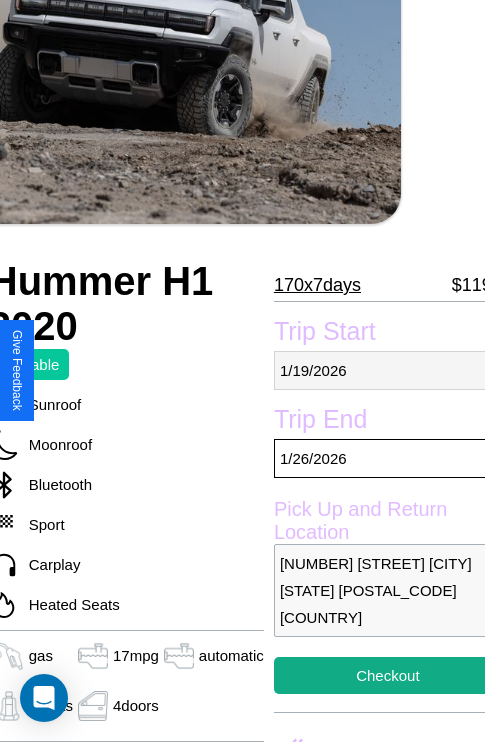 click on "[MONTH] / [DAY] / [YEAR]" at bounding box center [388, 370] 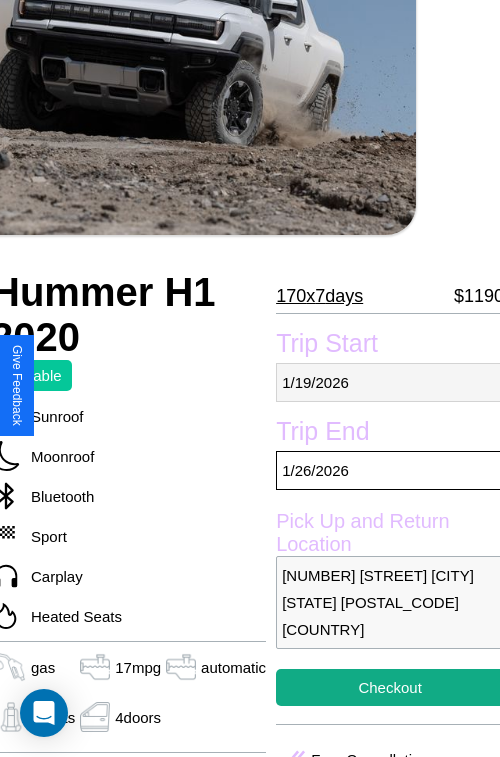 select on "*" 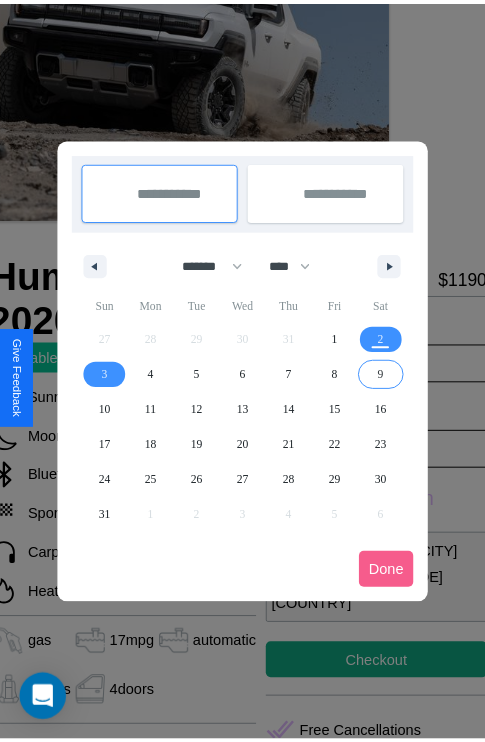 scroll, scrollTop: 0, scrollLeft: 84, axis: horizontal 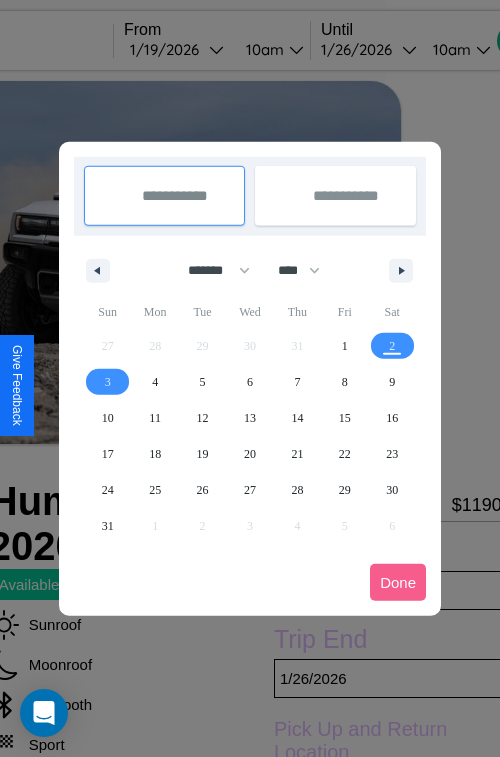 click at bounding box center (250, 378) 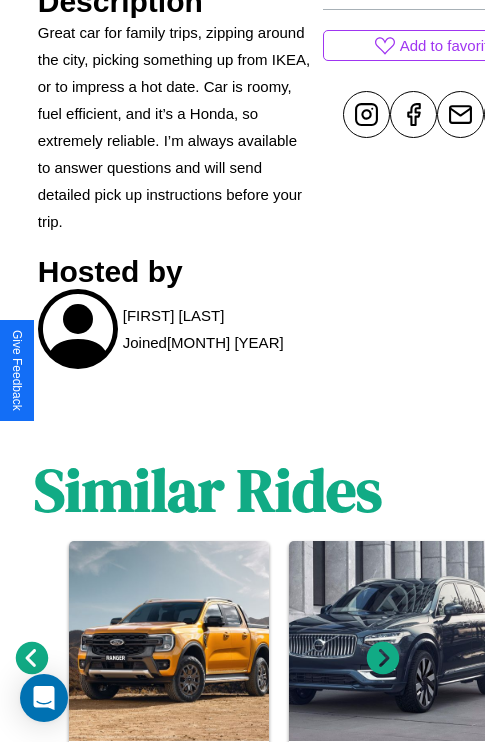 scroll, scrollTop: 1095, scrollLeft: 30, axis: both 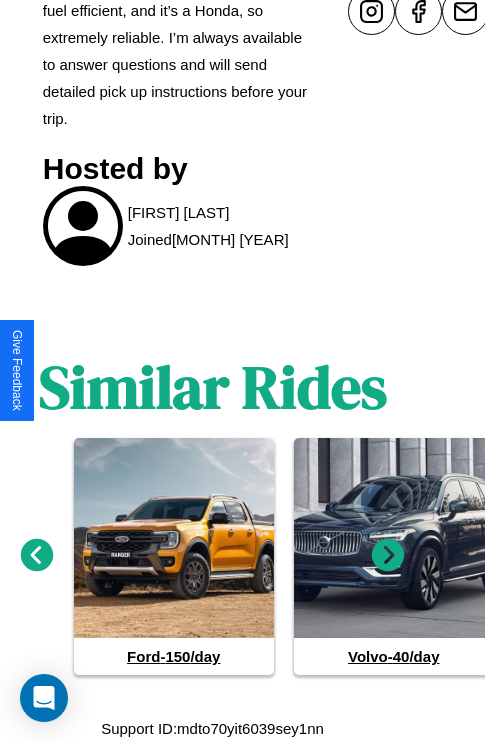 click 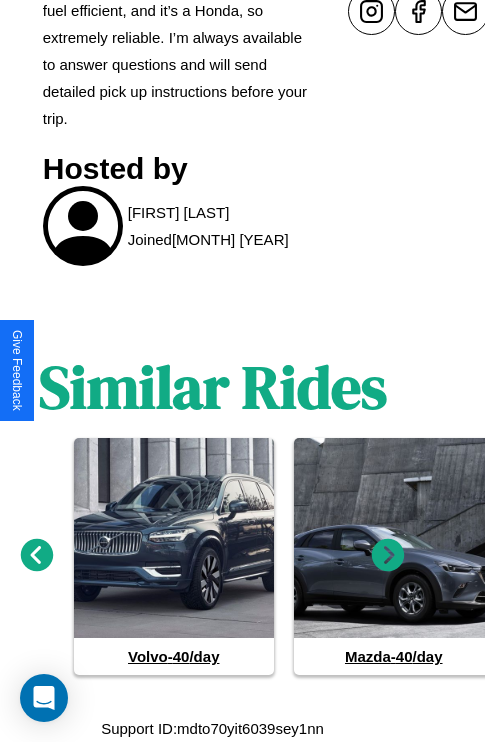 click 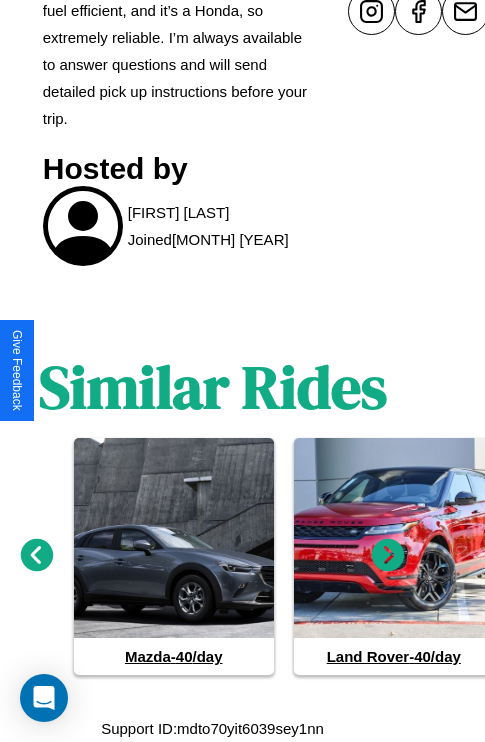 click 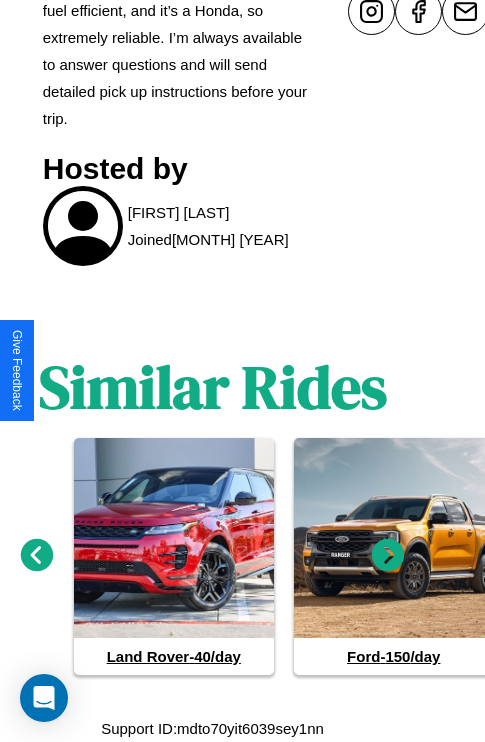 click 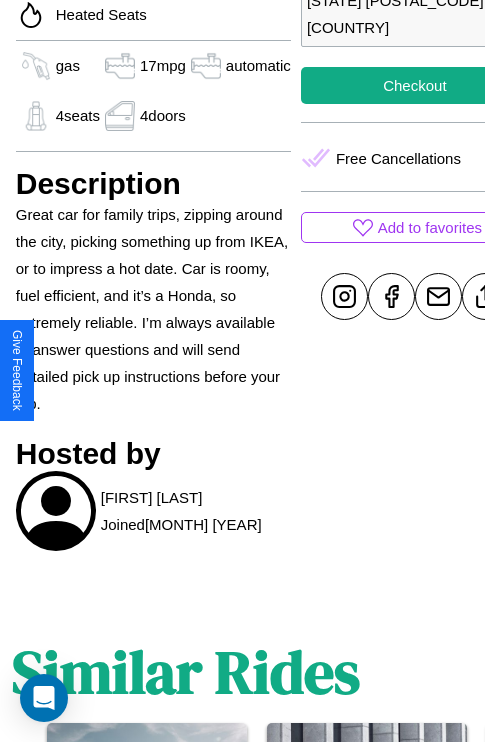 scroll, scrollTop: 736, scrollLeft: 64, axis: both 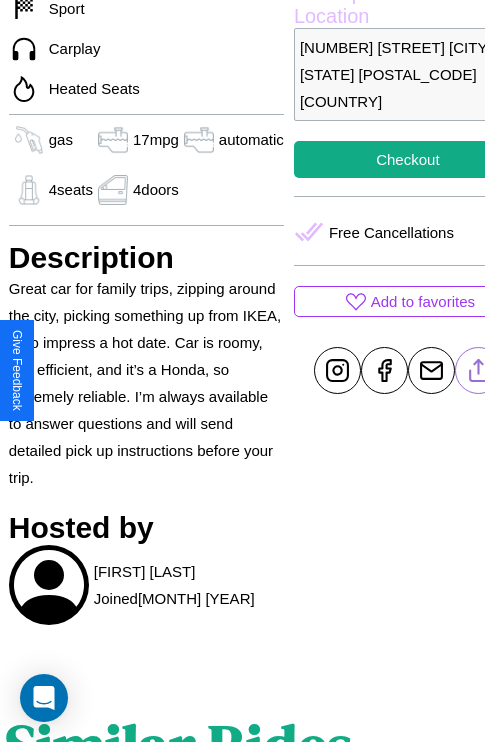 click 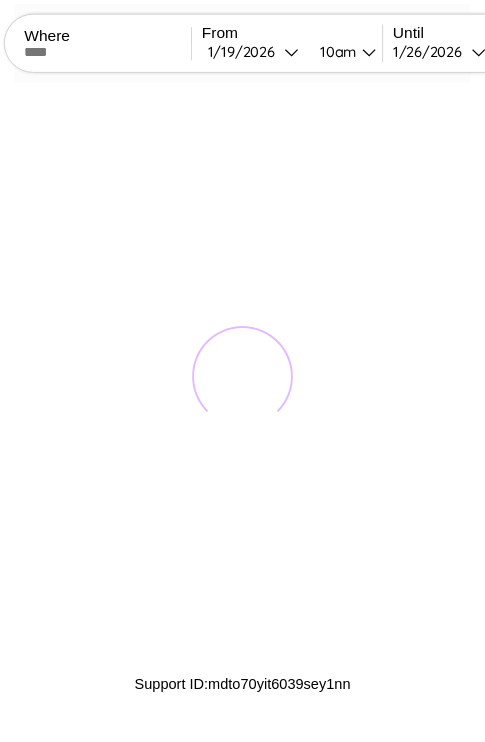 scroll, scrollTop: 0, scrollLeft: 0, axis: both 